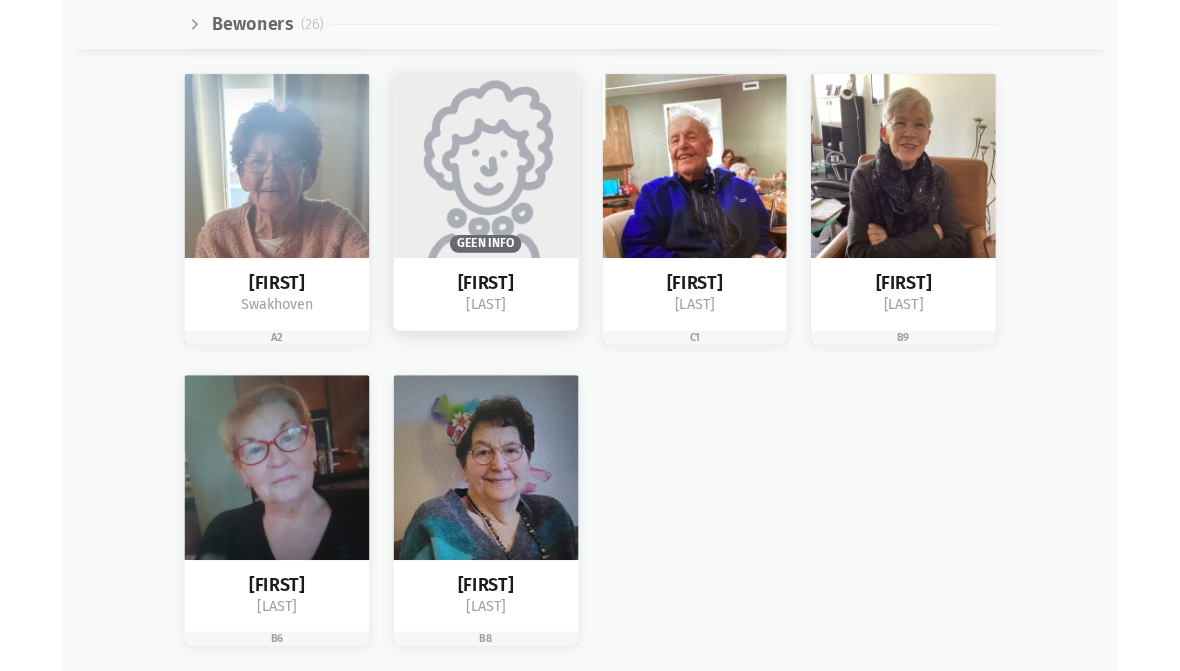 scroll, scrollTop: 2802, scrollLeft: 0, axis: vertical 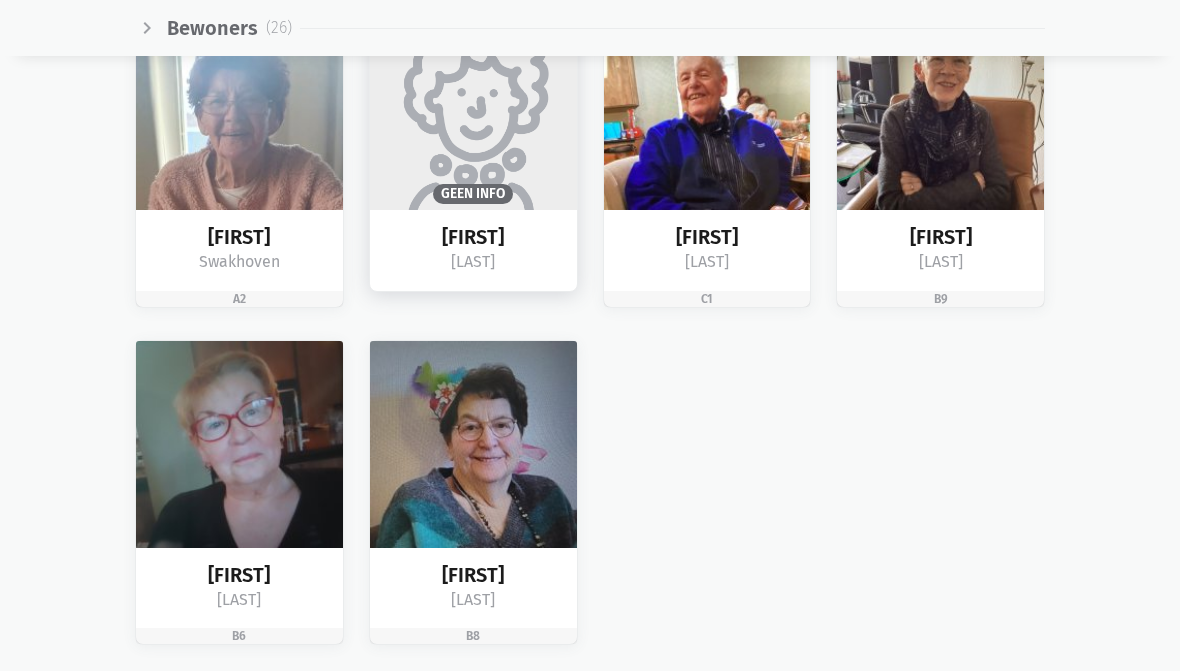 click at bounding box center [473, 107] 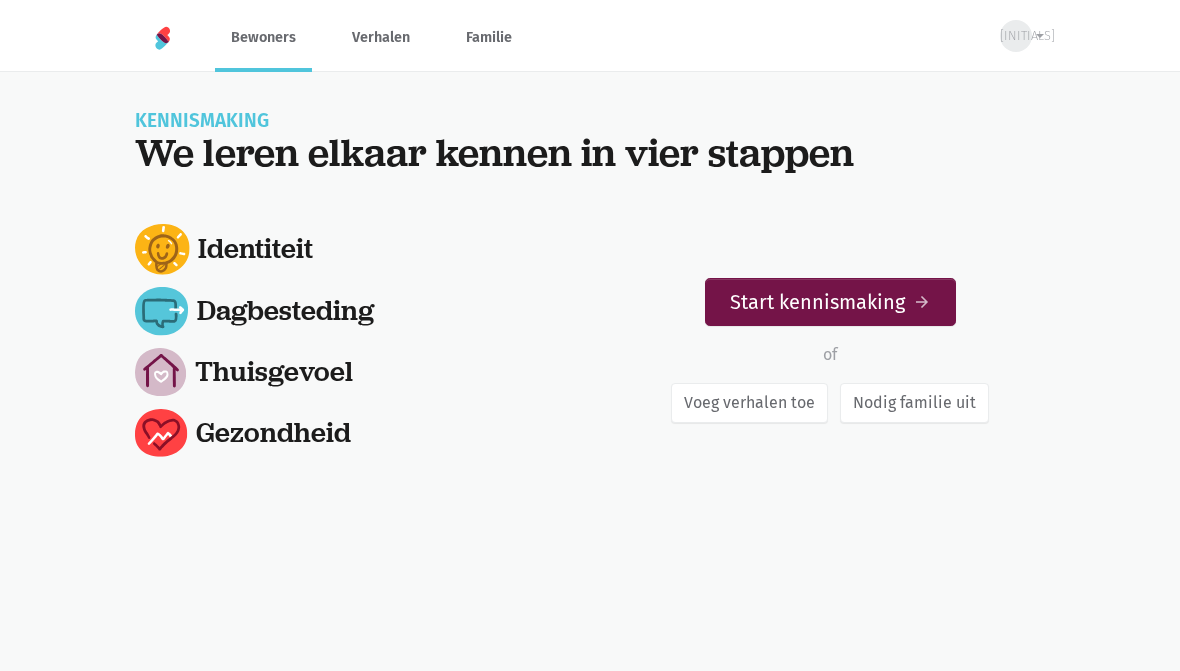 scroll, scrollTop: 0, scrollLeft: 0, axis: both 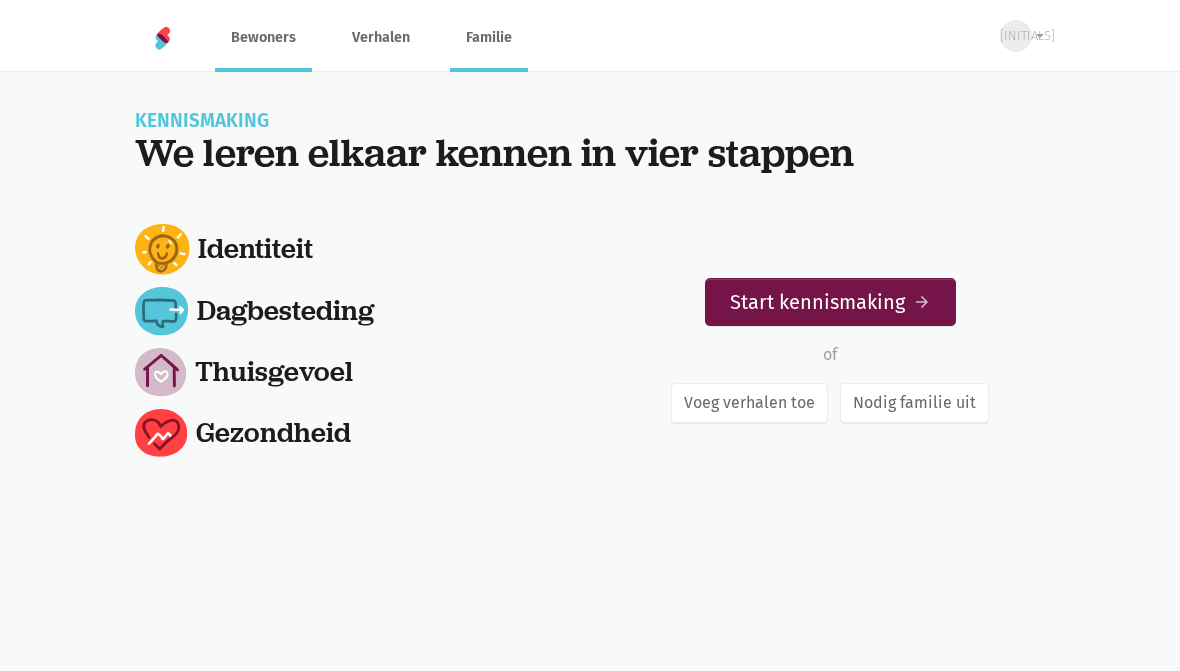 click on "Familie" at bounding box center [489, 37] 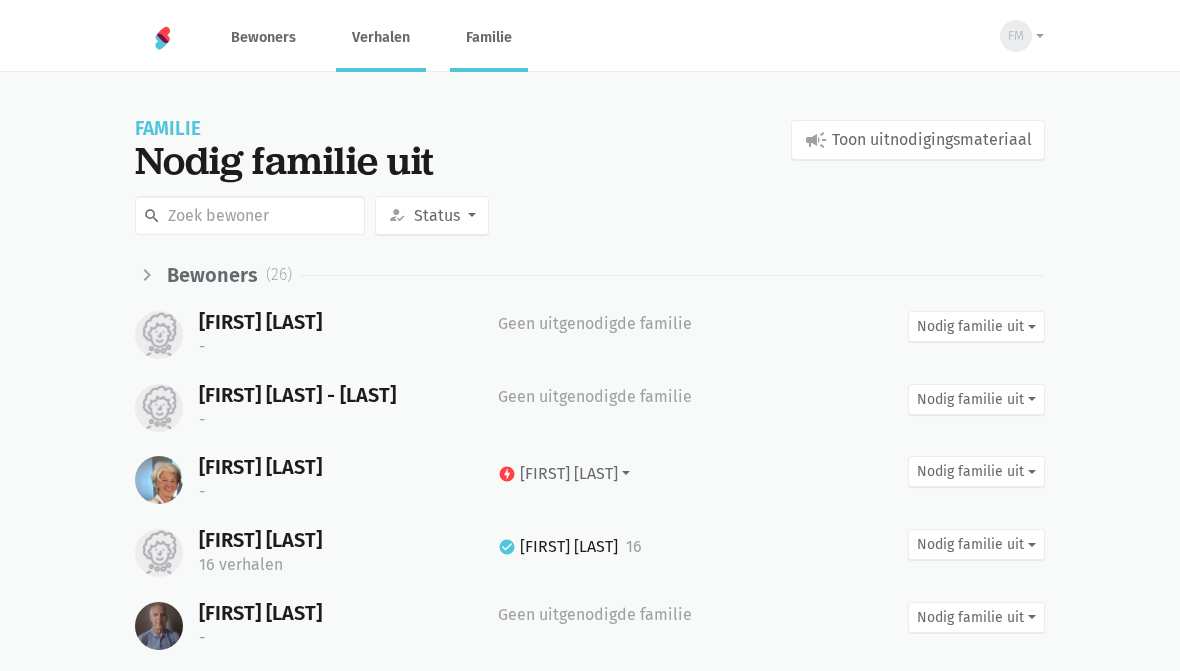 scroll, scrollTop: 0, scrollLeft: 0, axis: both 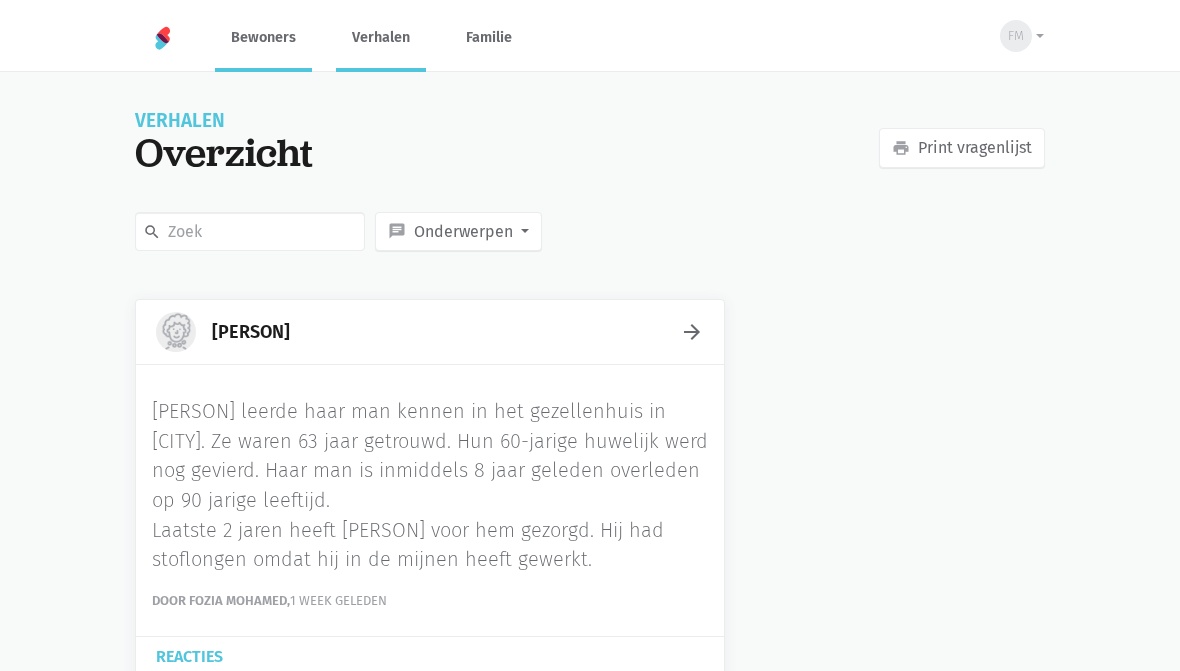 click on "Bewoners" at bounding box center (263, 37) 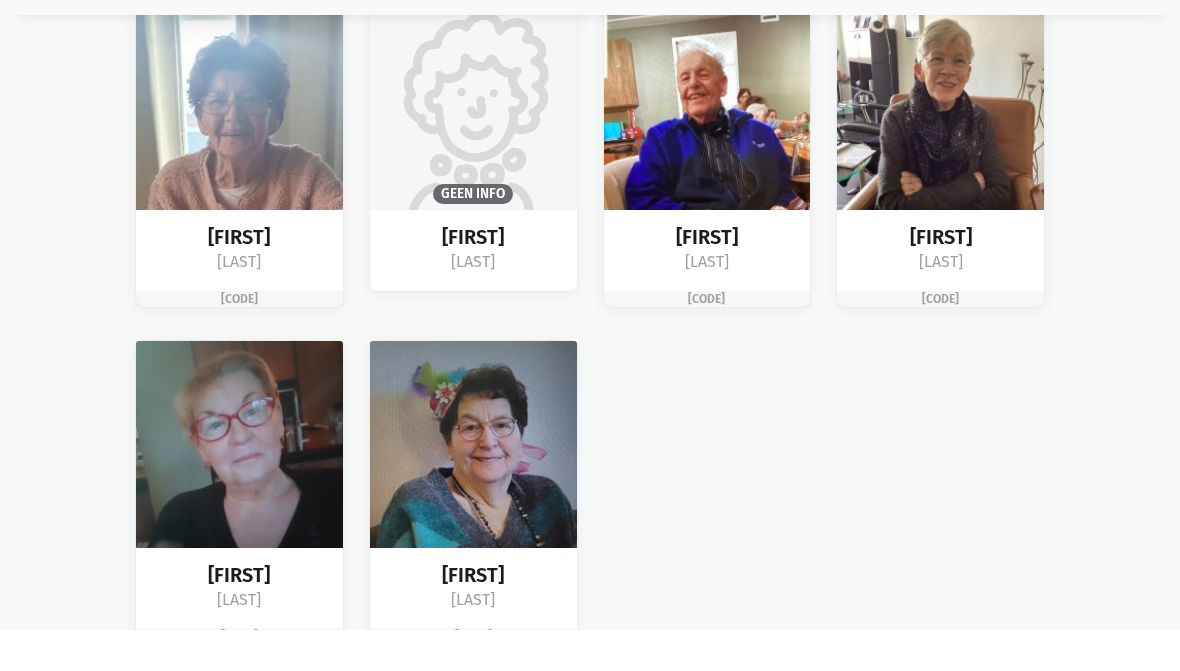 scroll, scrollTop: 2802, scrollLeft: 0, axis: vertical 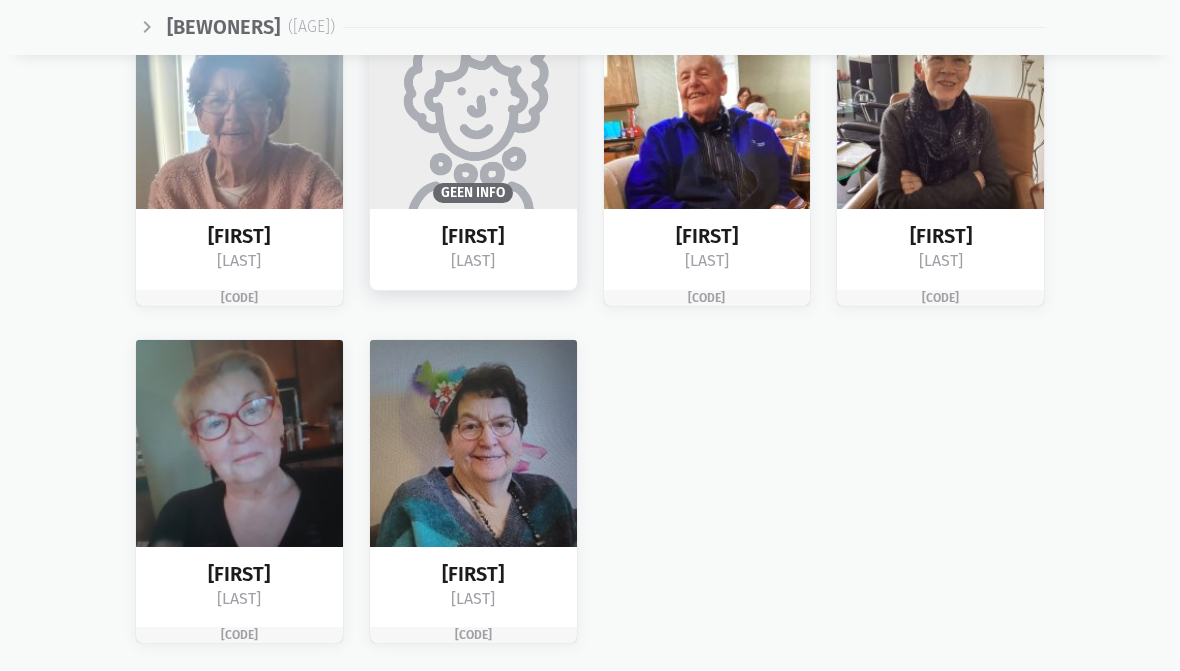 click at bounding box center [473, 107] 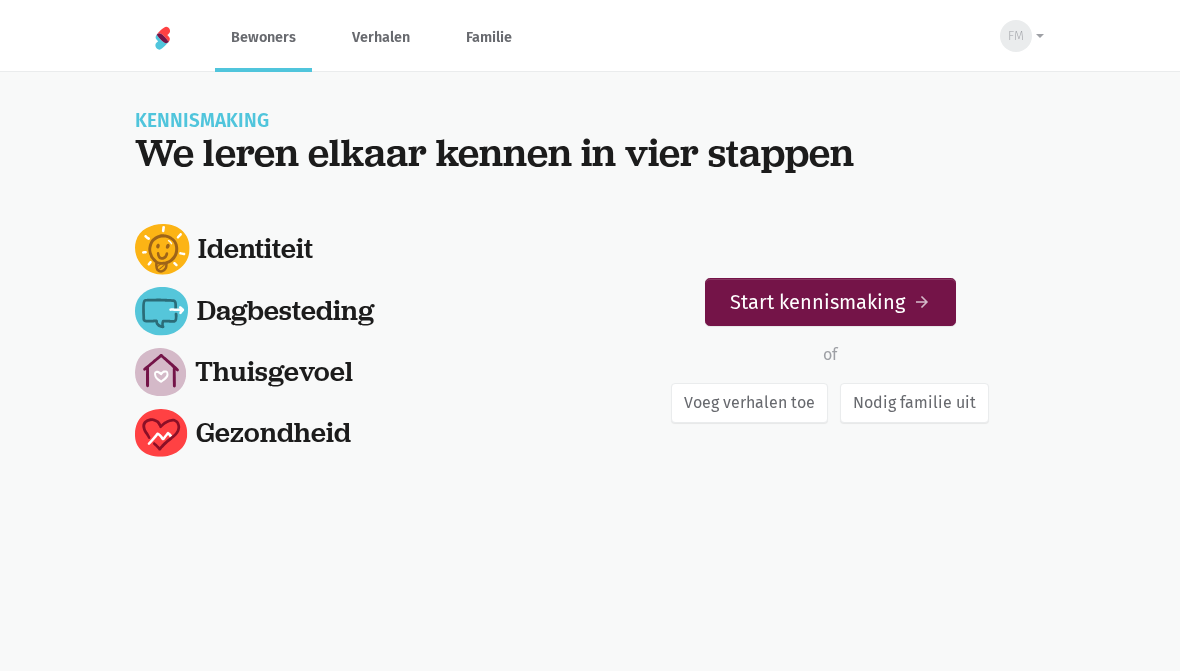 scroll, scrollTop: 0, scrollLeft: 0, axis: both 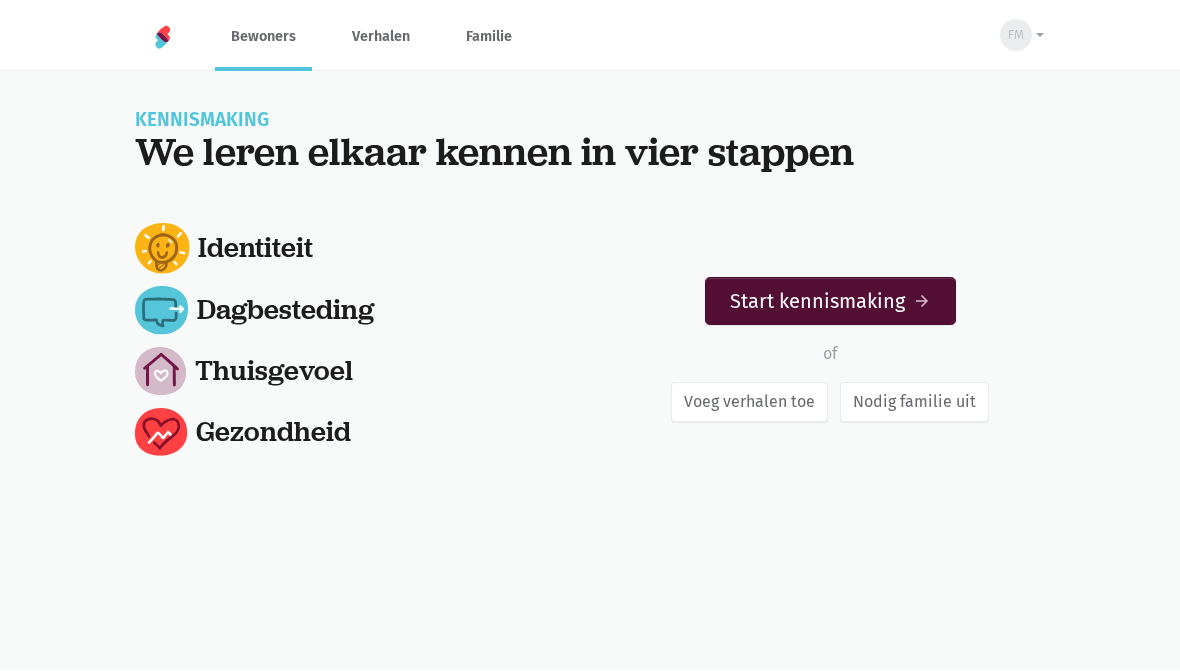 click on "arrow_forward" at bounding box center [922, 302] 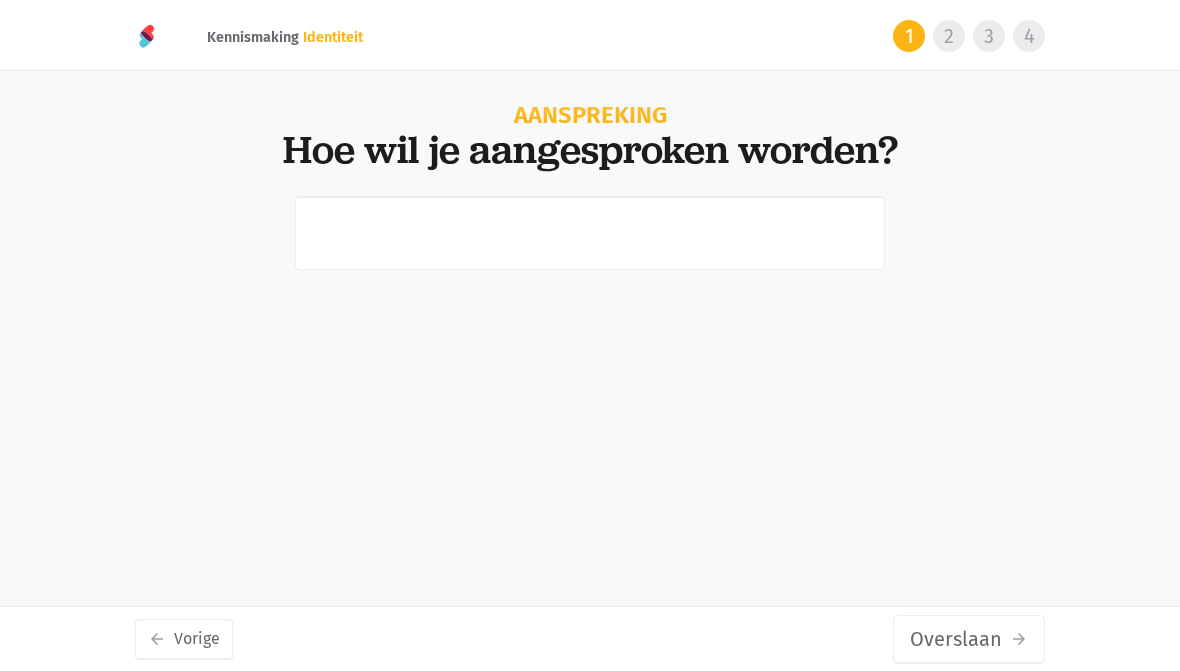 scroll, scrollTop: 0, scrollLeft: 0, axis: both 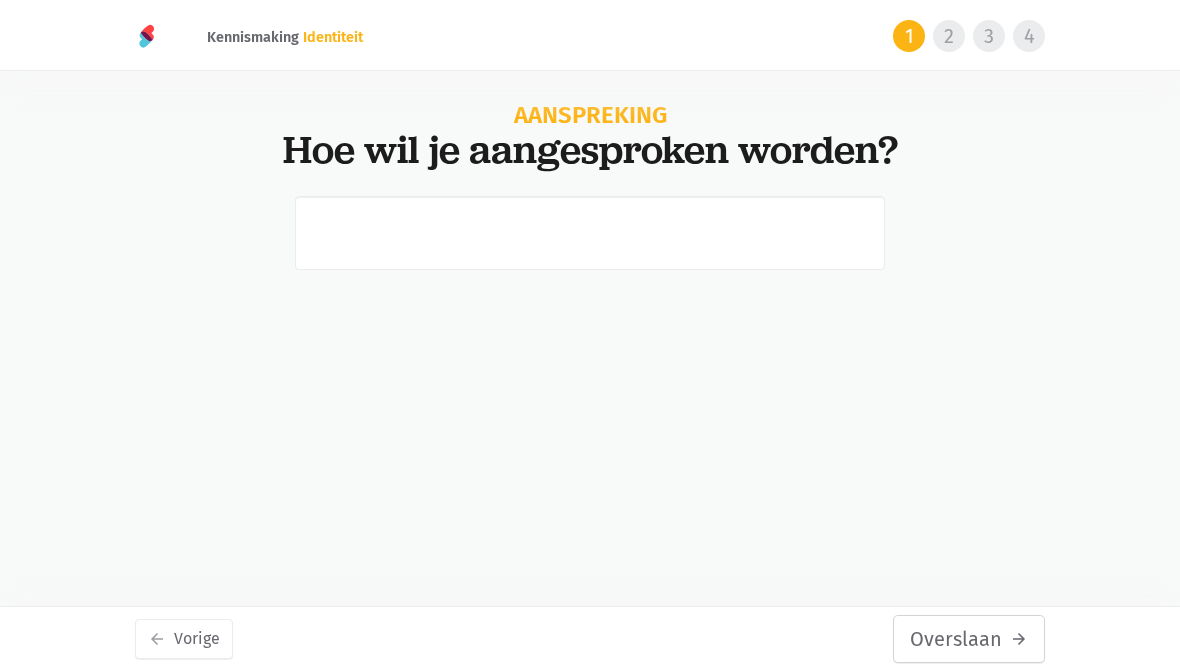 click on "Overslaan
arrow_forward" at bounding box center [969, 639] 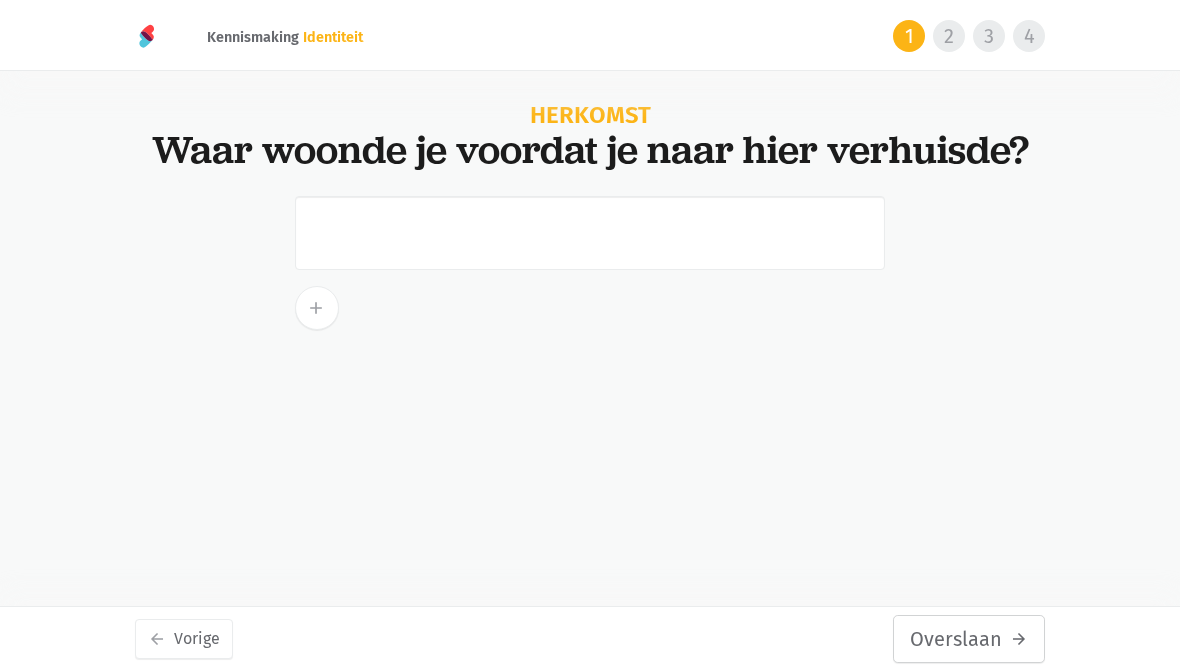 click on "Overslaan
arrow_forward" at bounding box center (969, 639) 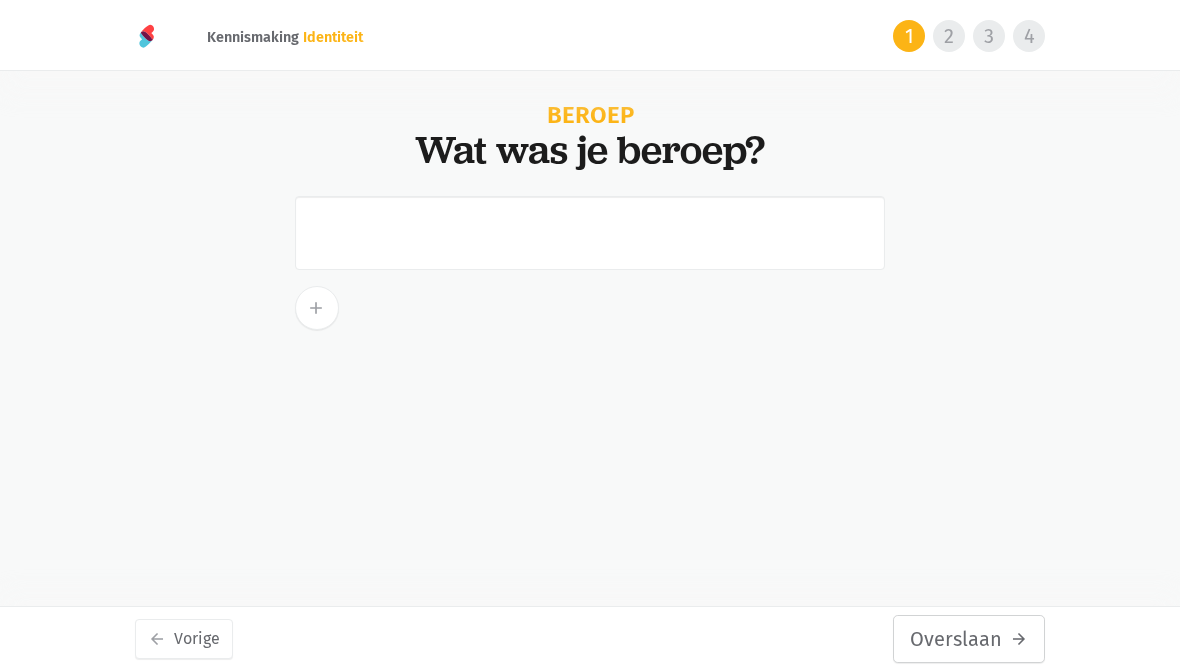 click on "Overslaan
arrow_forward" at bounding box center [969, 639] 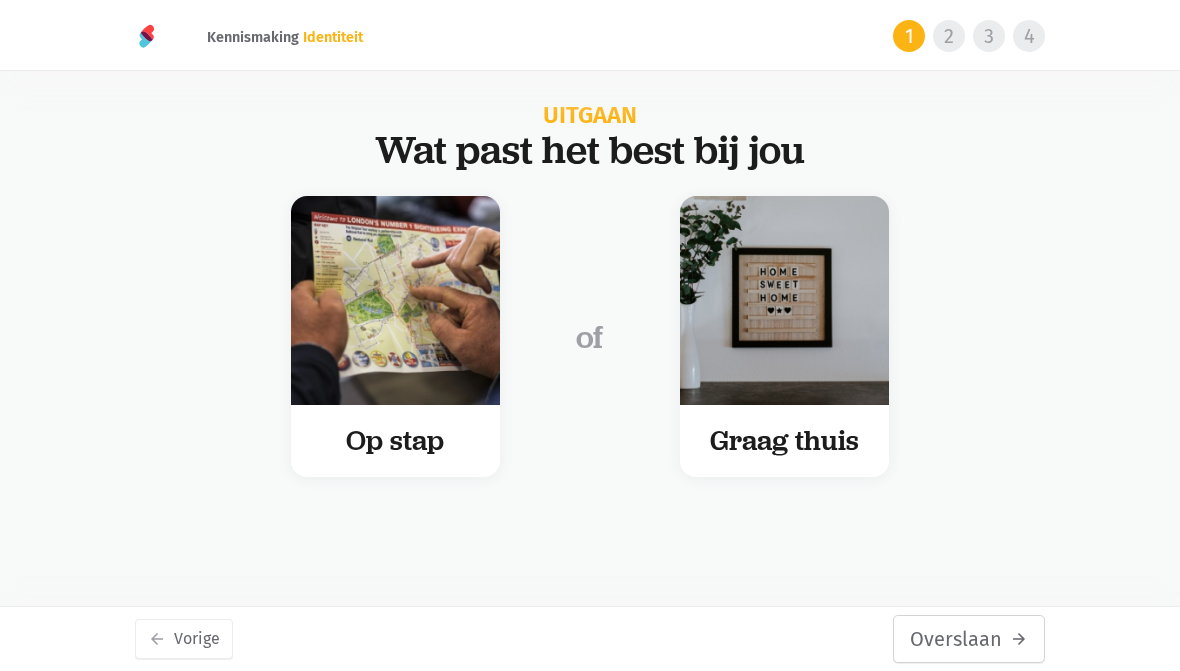 click on "Overslaan
arrow_forward" at bounding box center (969, 639) 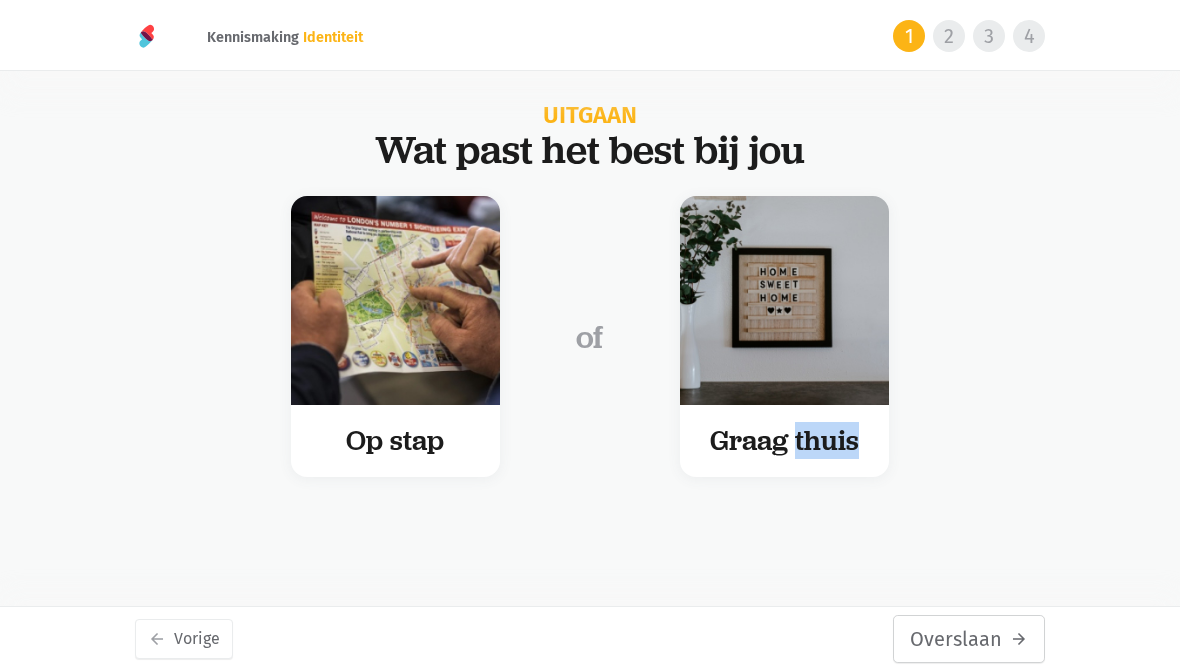 click on "Overslaan
arrow_forward" at bounding box center (969, 639) 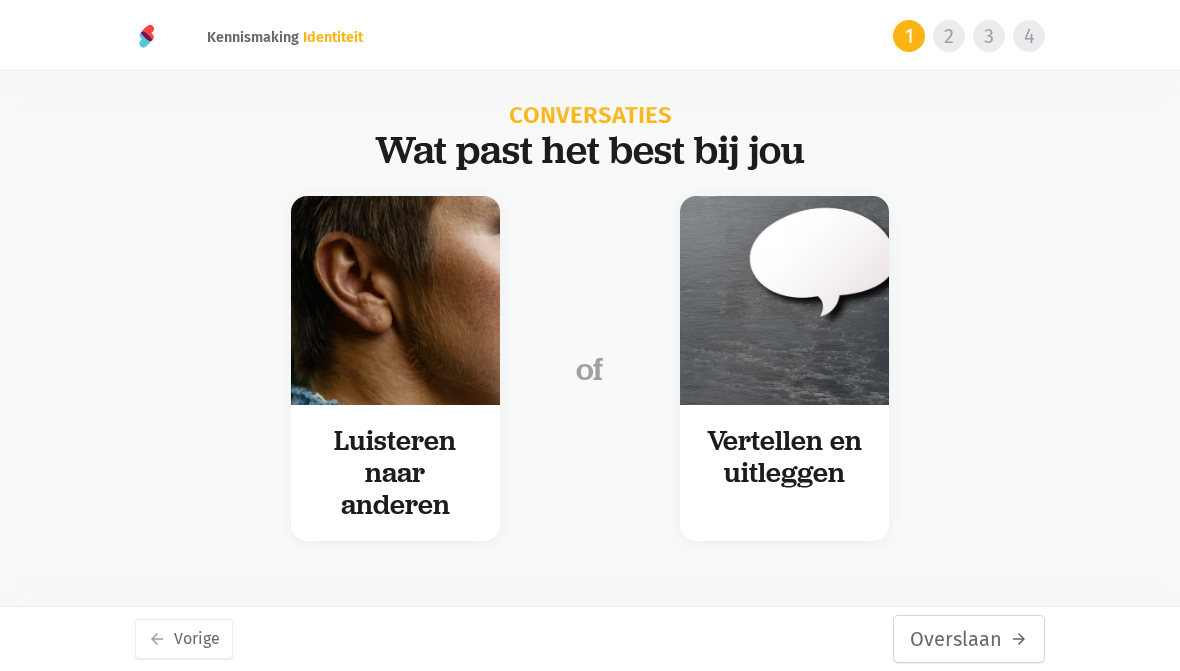 click on "Overslaan
arrow_forward" at bounding box center (969, 639) 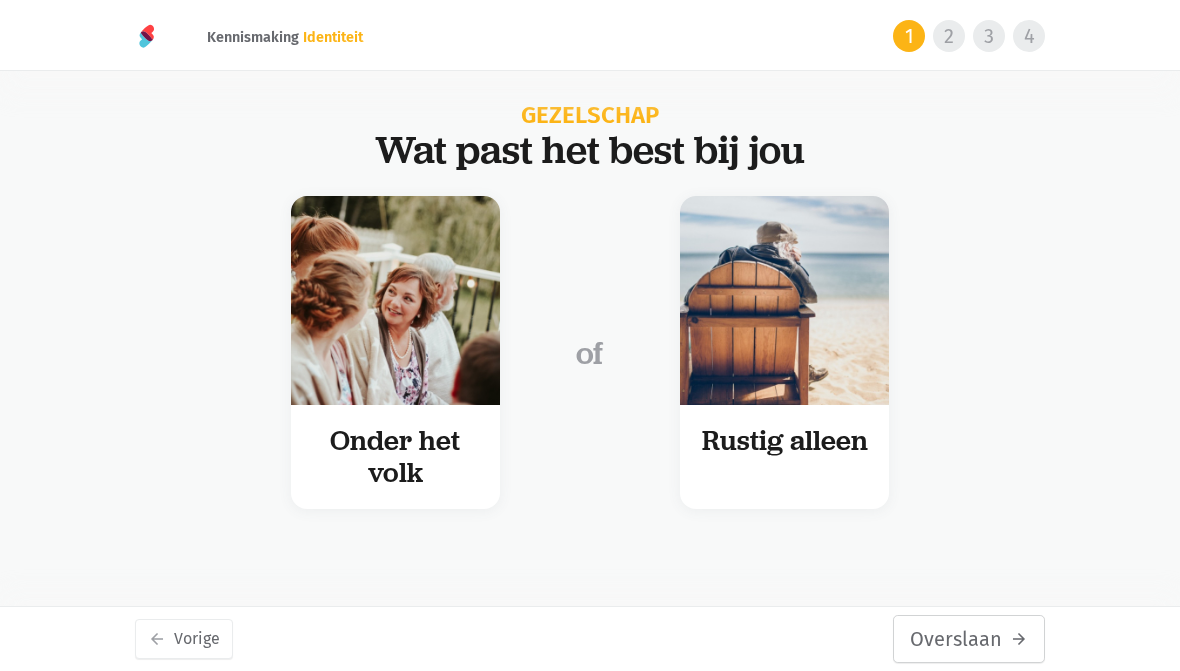 click on "Overslaan
arrow_forward" at bounding box center [969, 639] 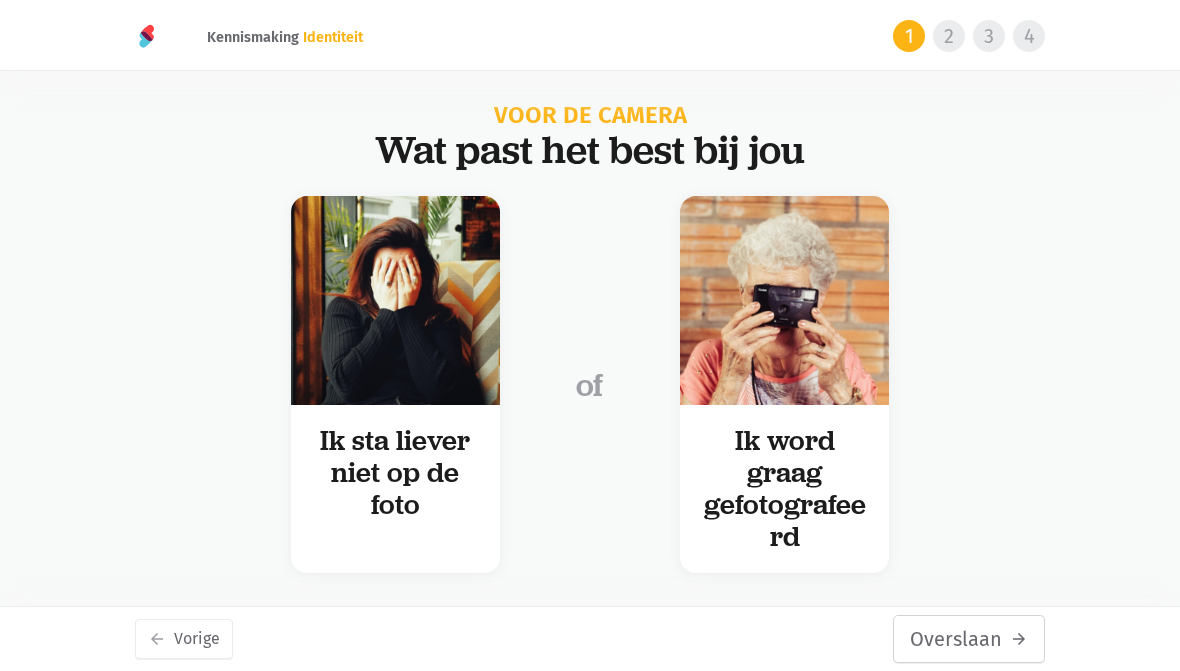 click on "Overslaan
arrow_forward" at bounding box center (969, 639) 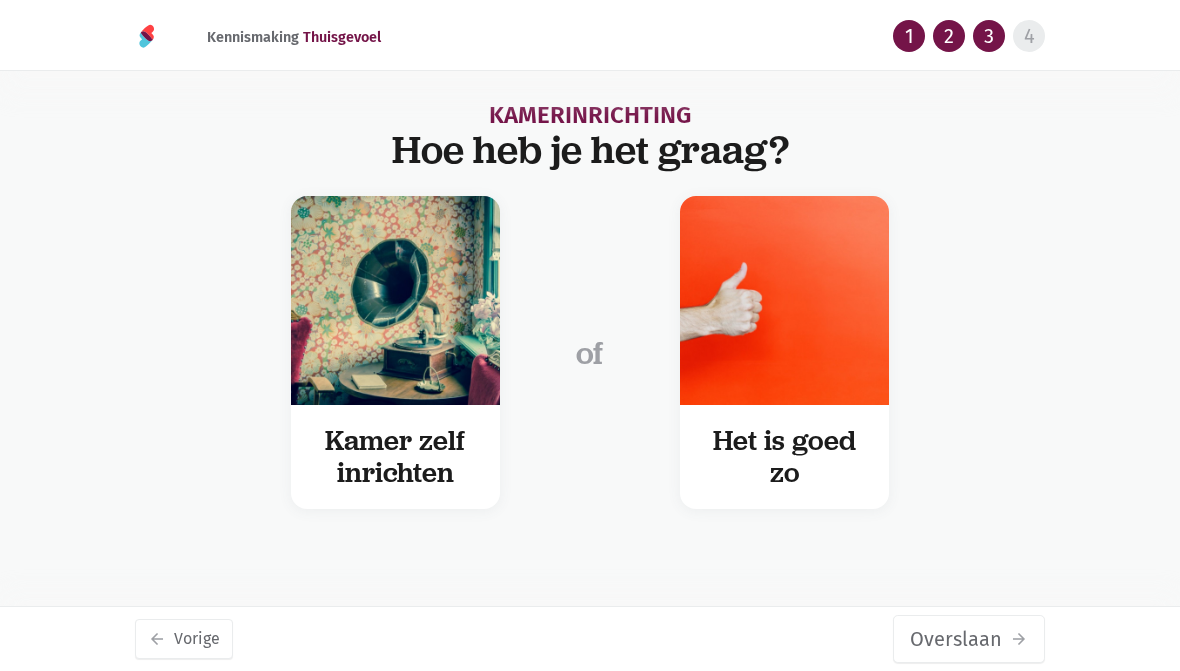 scroll, scrollTop: 0, scrollLeft: 0, axis: both 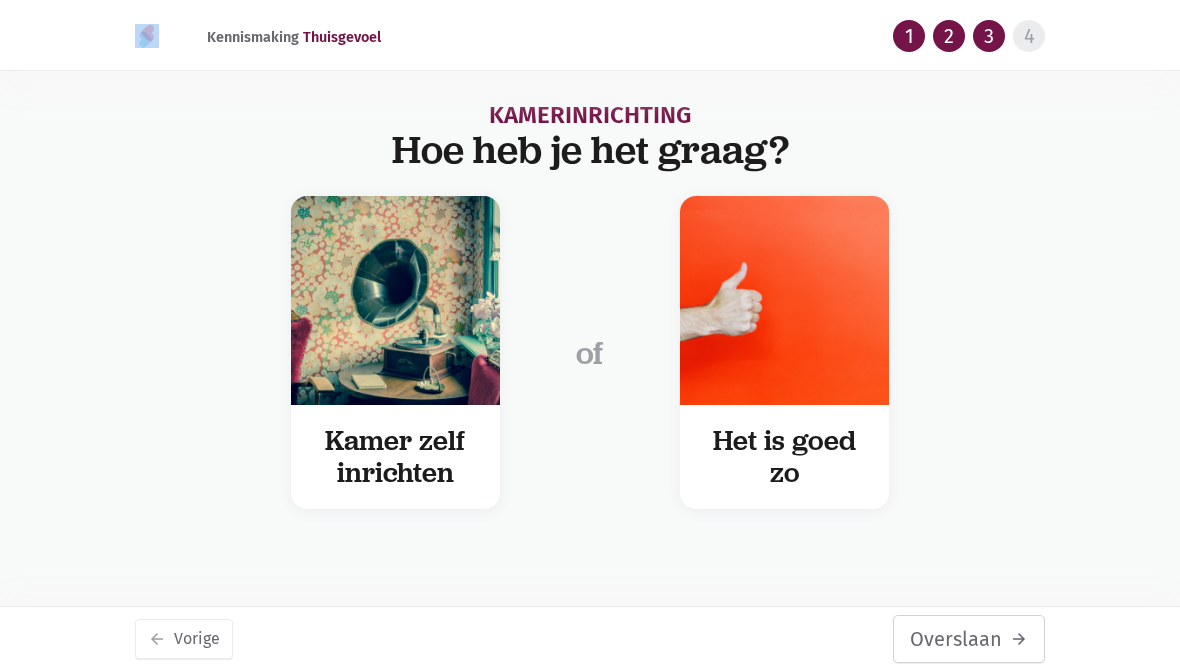 click on "Overslaan
arrow_forward" at bounding box center (969, 639) 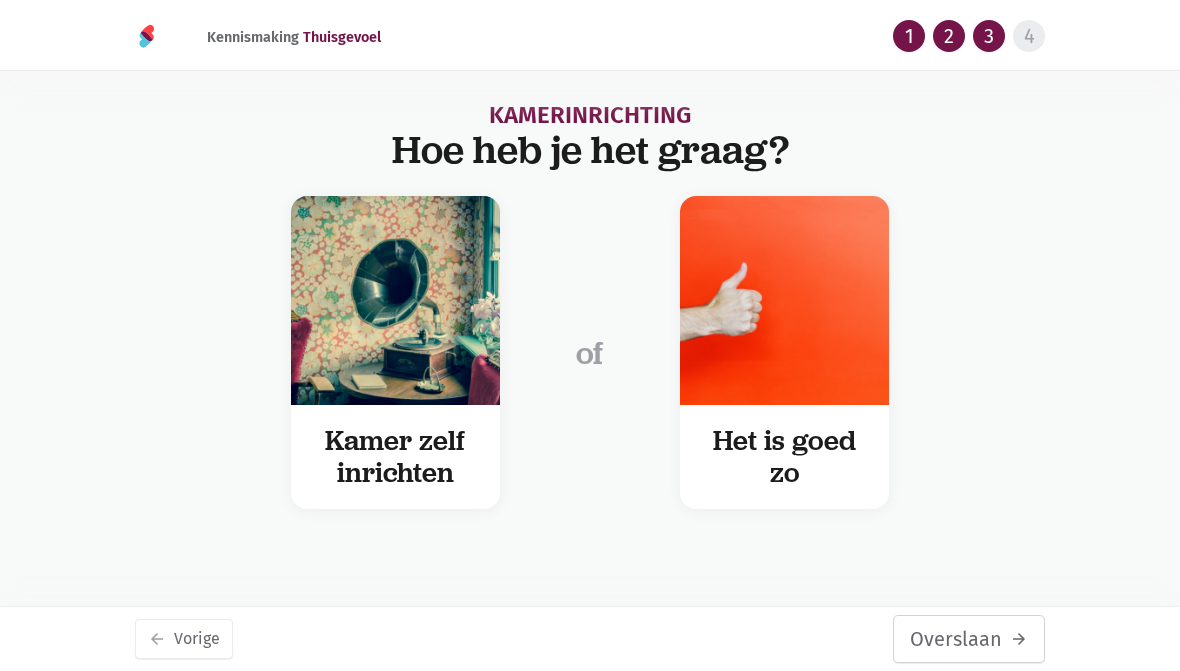 click on "Overslaan
arrow_forward" at bounding box center [969, 639] 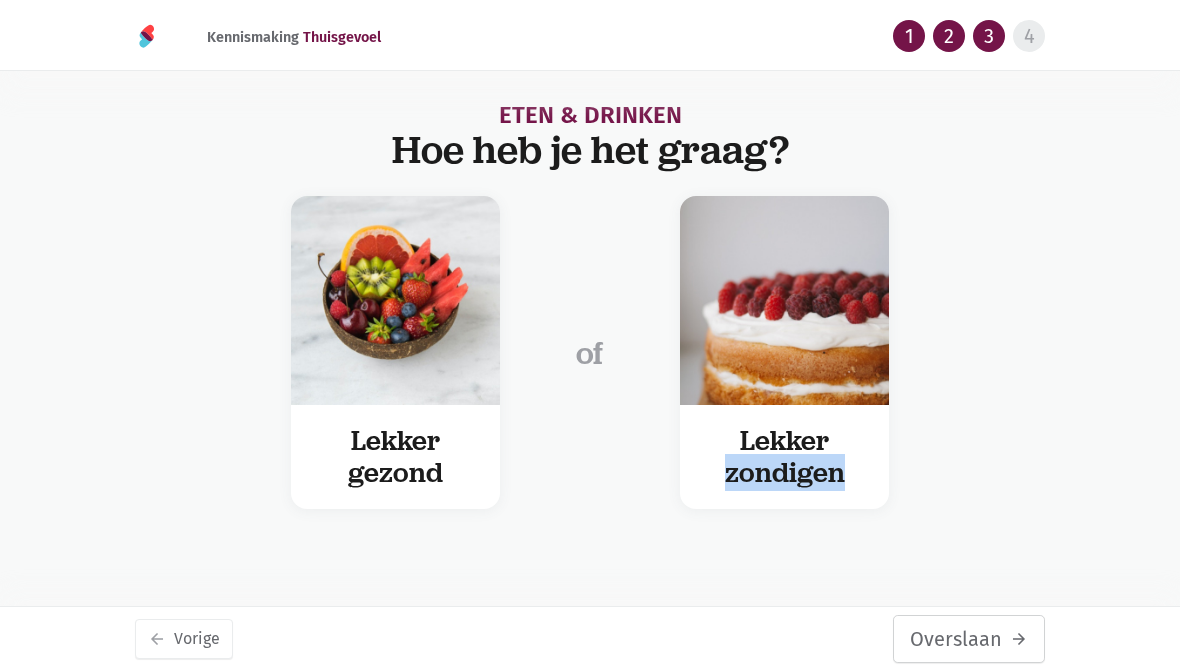 click on "Overslaan
arrow_forward" at bounding box center [969, 639] 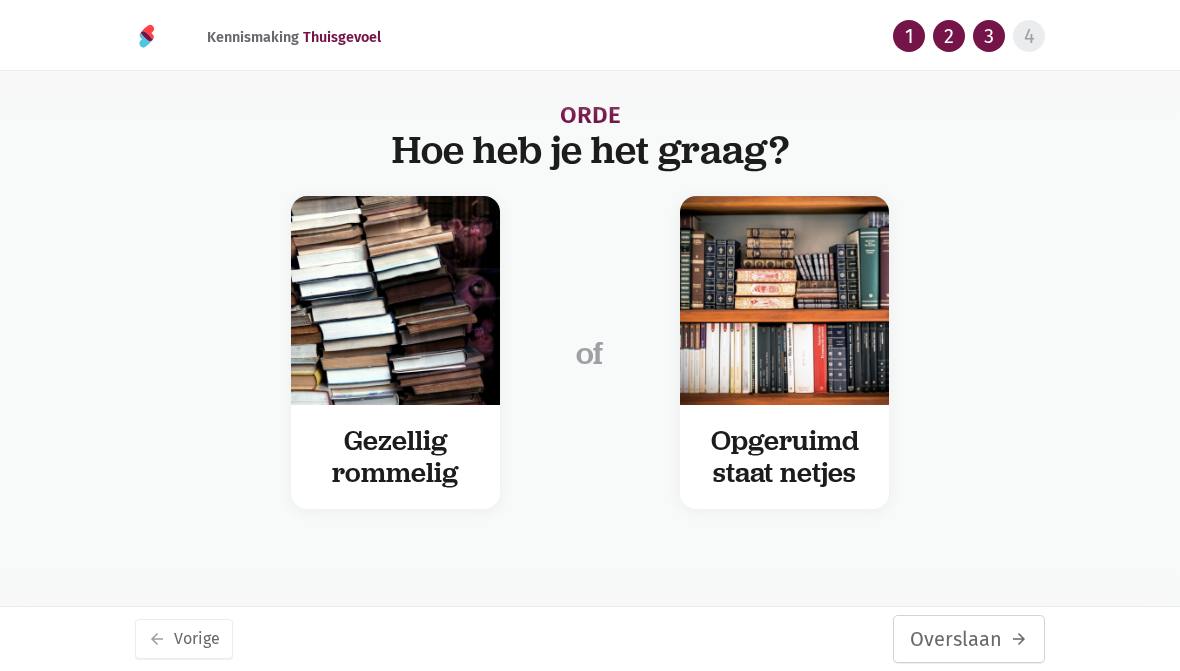 click on "Overslaan
arrow_forward" at bounding box center [969, 639] 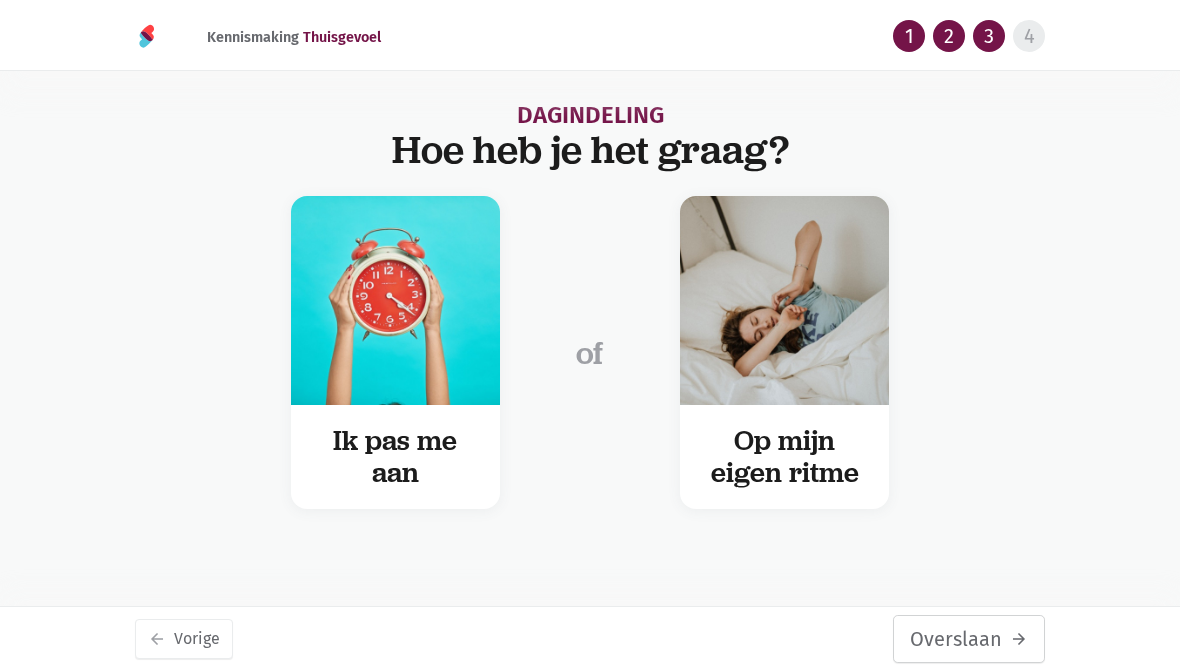 click on "Overslaan
arrow_forward" at bounding box center [969, 639] 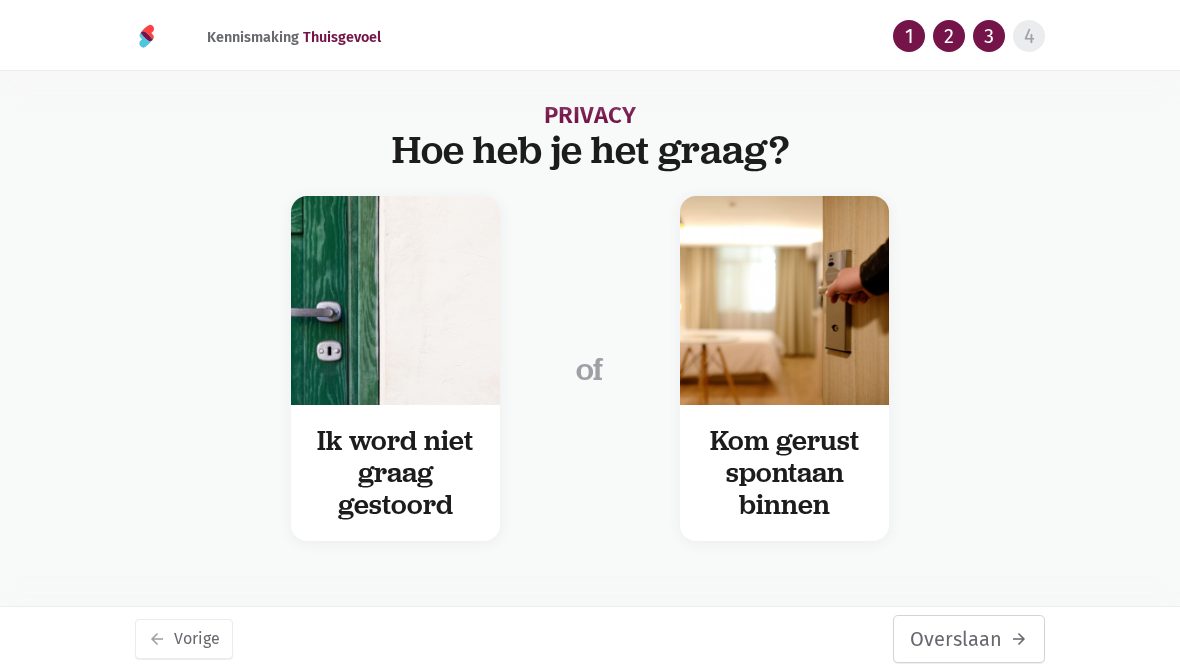 click on "Overslaan
arrow_forward" at bounding box center [969, 639] 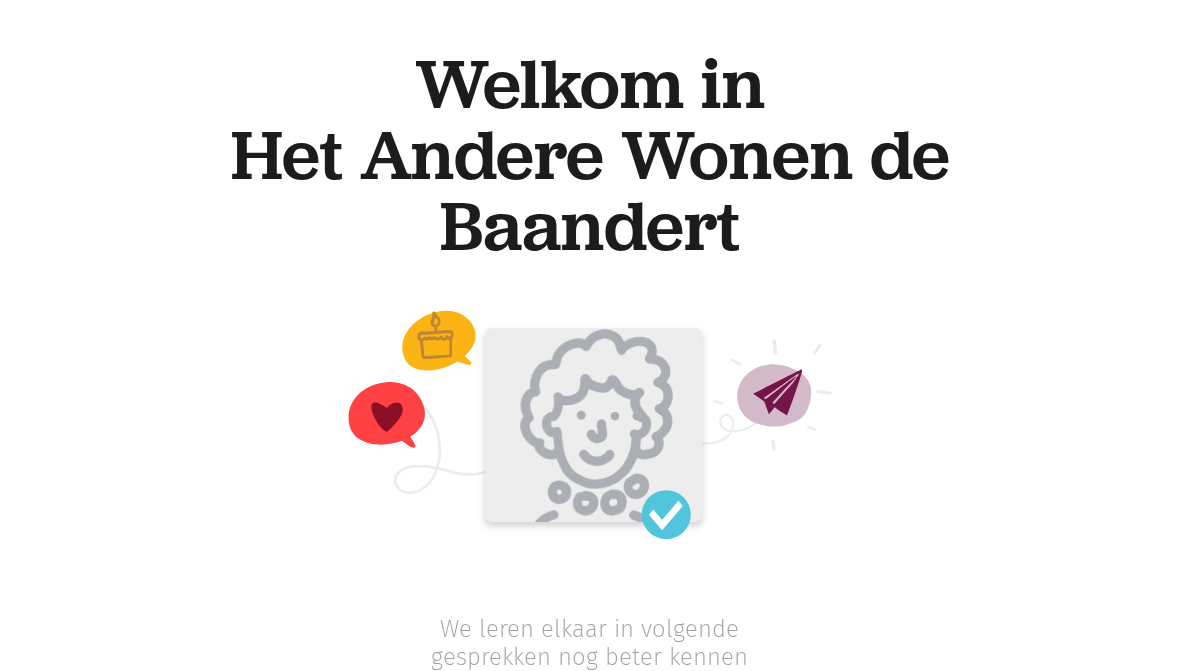 scroll, scrollTop: 0, scrollLeft: 0, axis: both 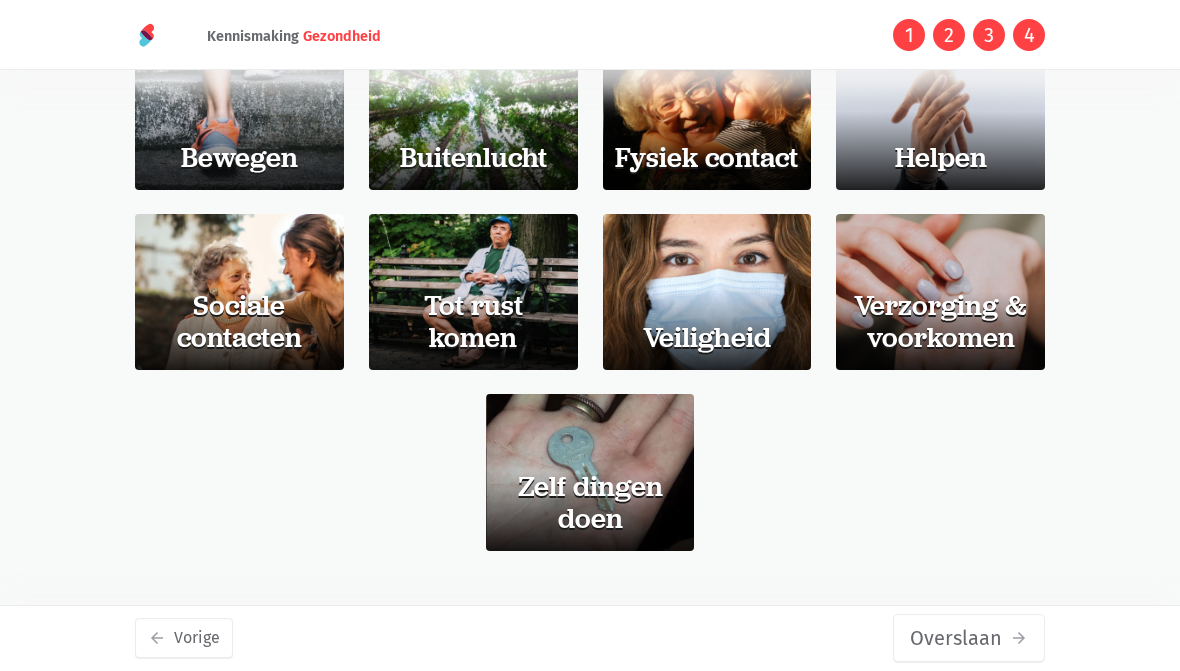 click on "Kennismaking  Gezondheid" at bounding box center (294, 37) 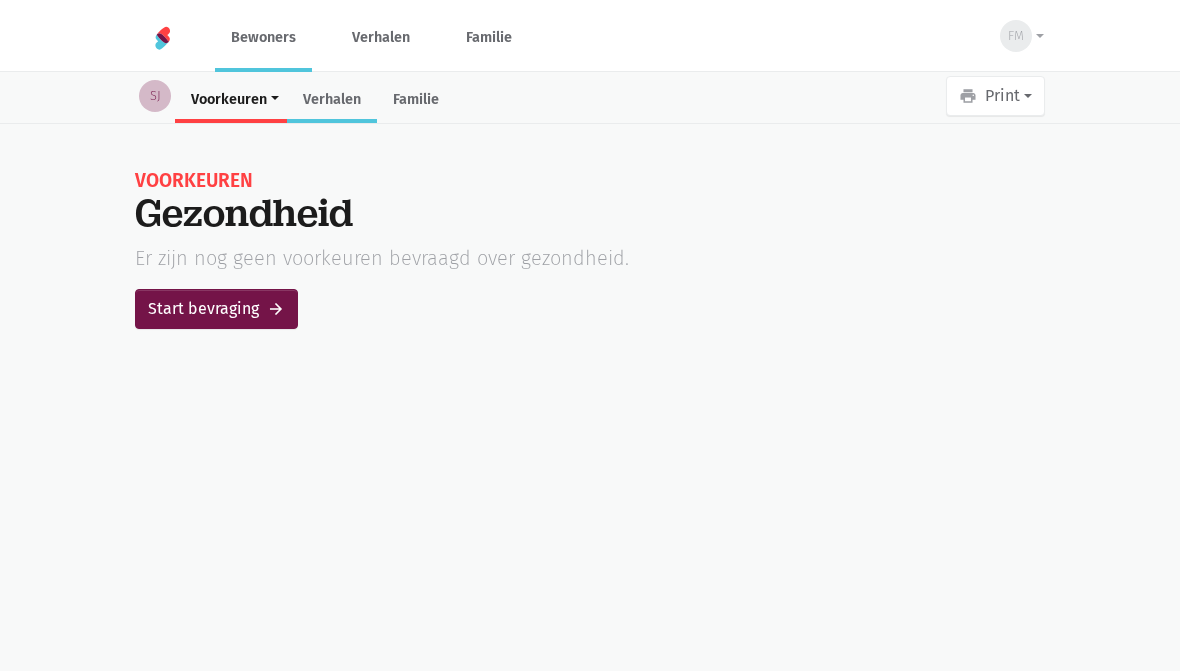 scroll, scrollTop: 0, scrollLeft: 0, axis: both 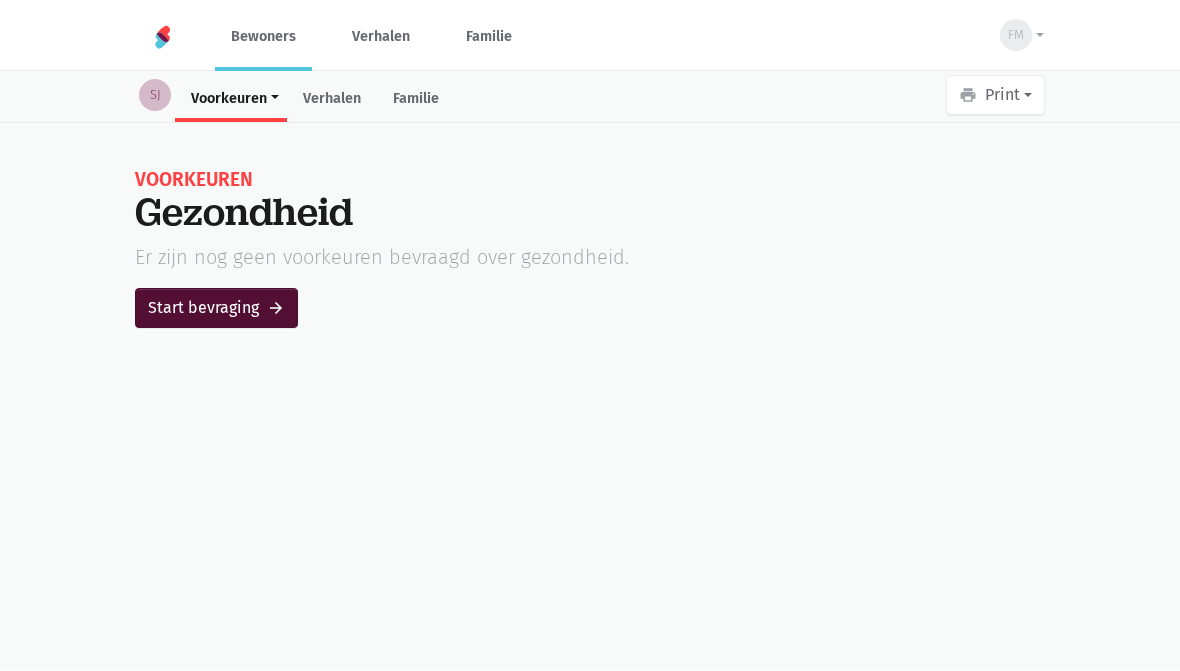 click on "Start bevraging
arrow_forward" at bounding box center [216, 309] 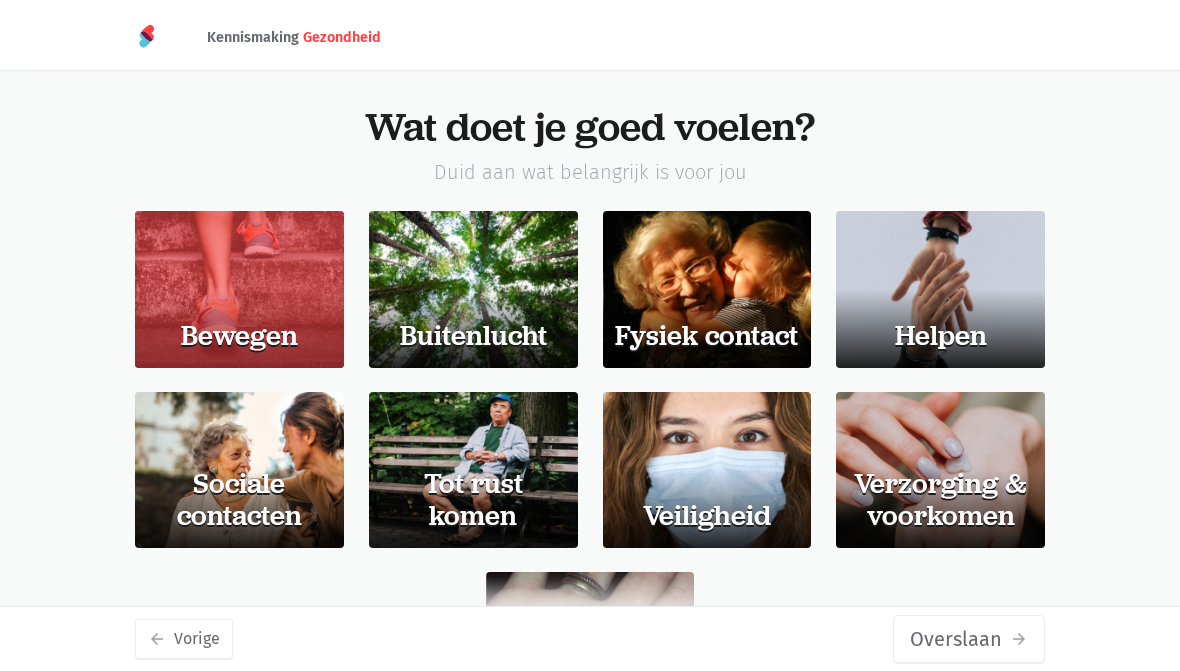 scroll, scrollTop: 0, scrollLeft: 0, axis: both 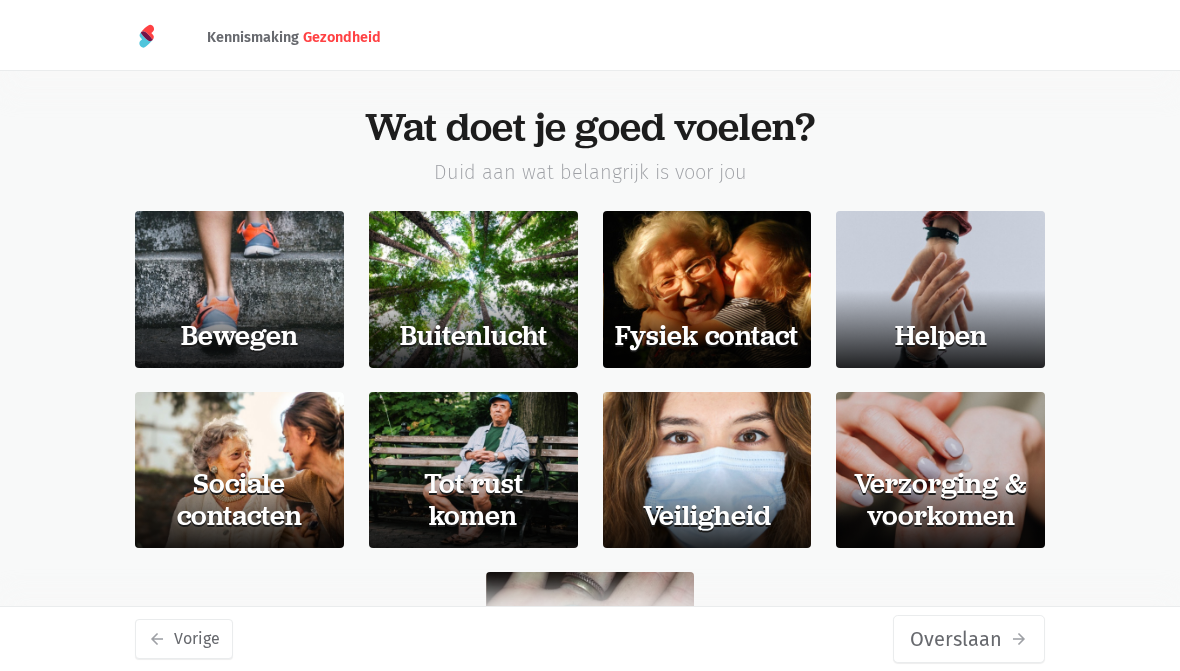 click at bounding box center (147, 36) 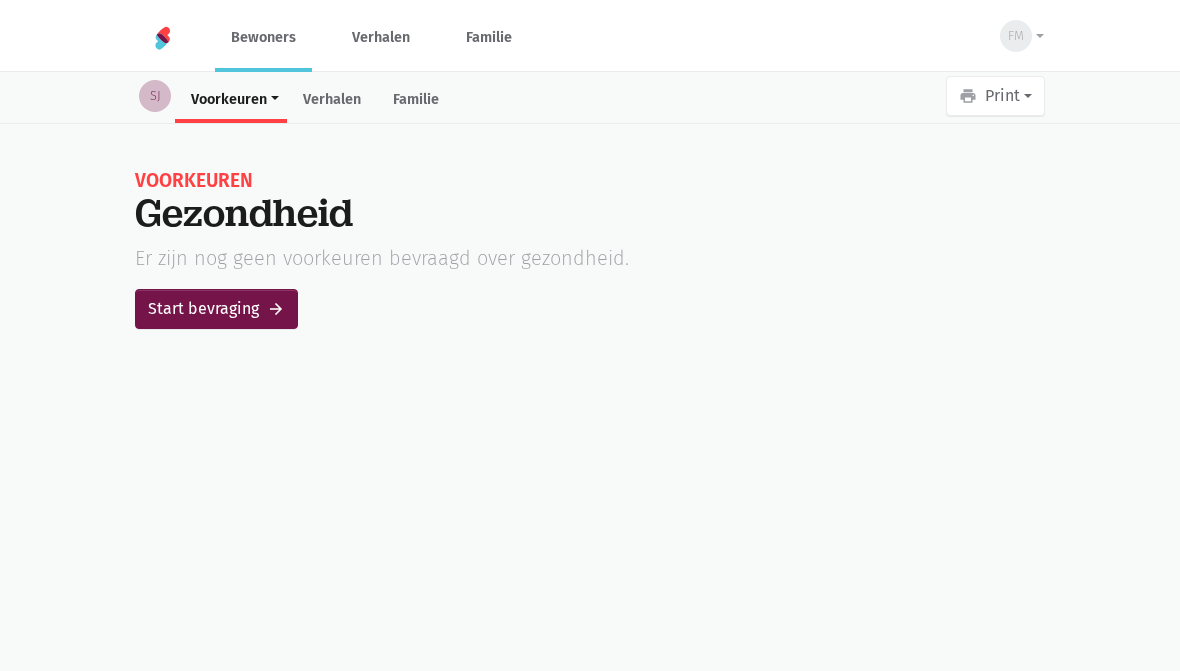 scroll, scrollTop: 0, scrollLeft: 0, axis: both 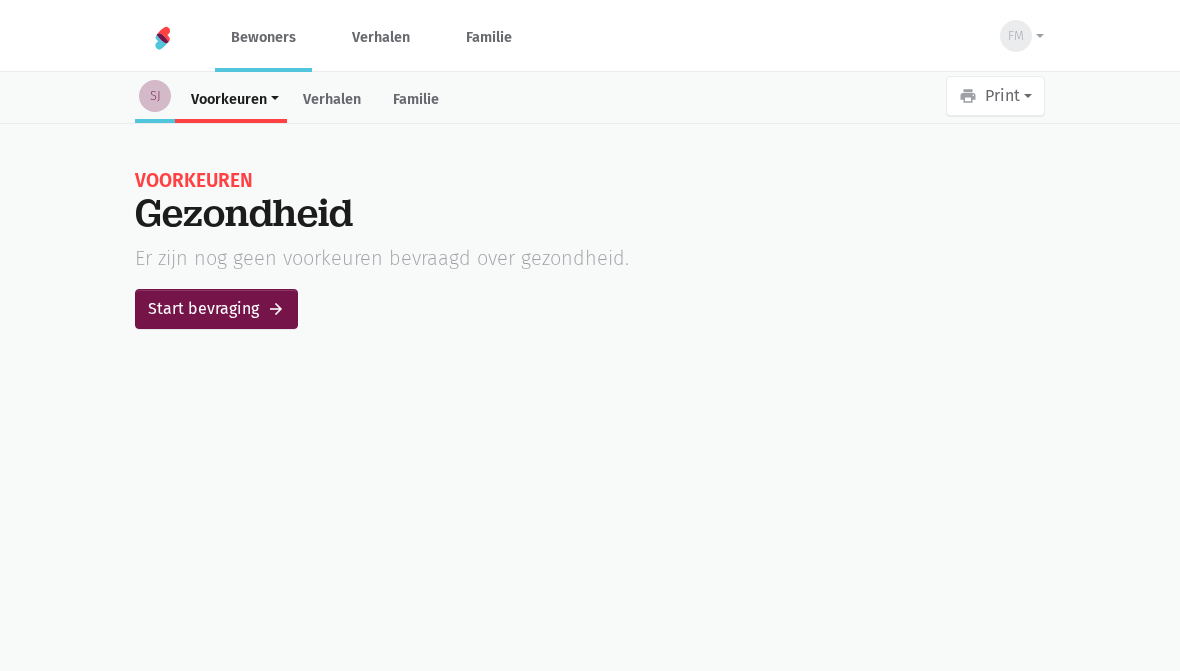 click on "SJ" at bounding box center [155, 99] 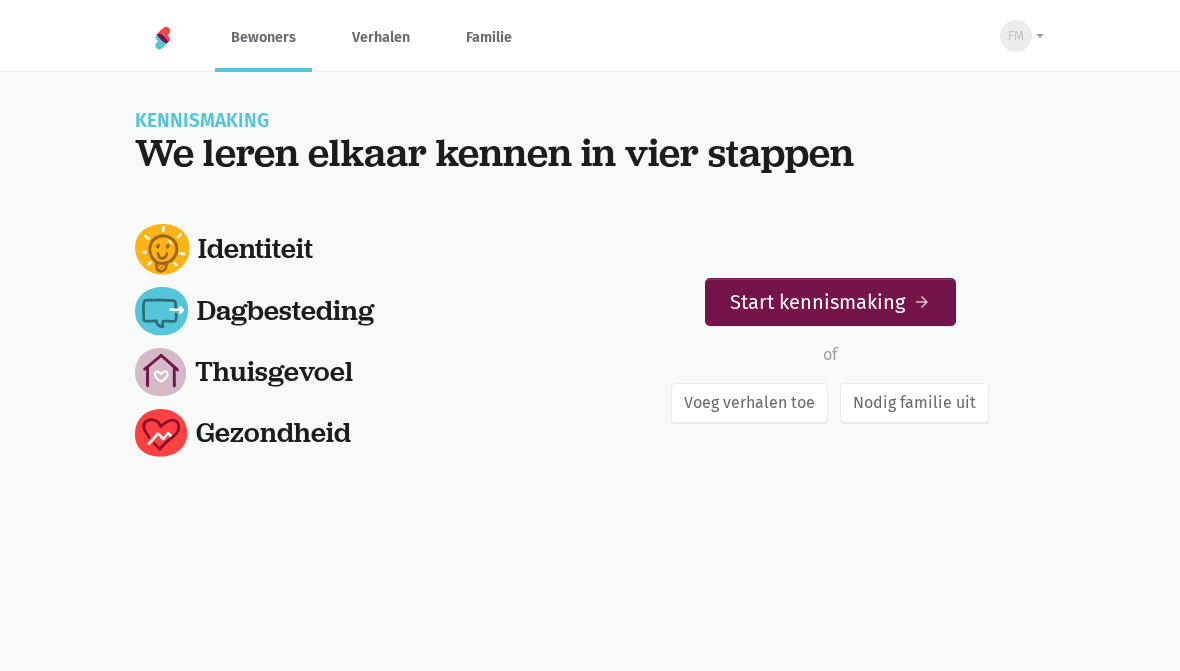 scroll, scrollTop: 0, scrollLeft: 0, axis: both 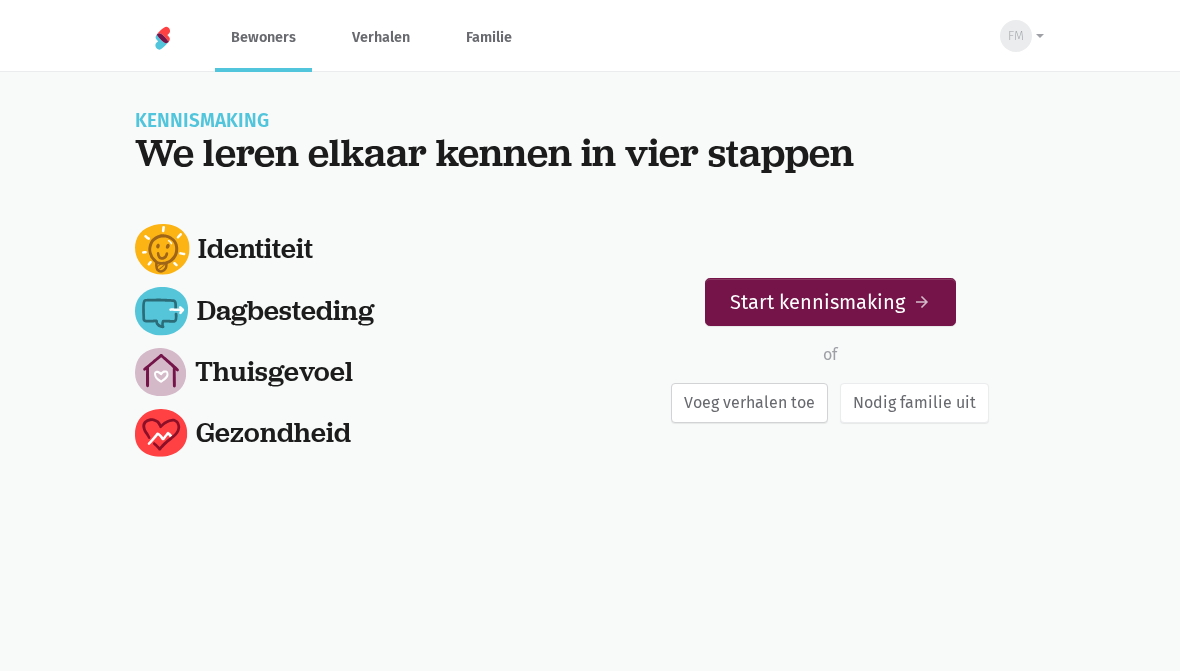 click on "Voeg verhalen toe" at bounding box center (749, 403) 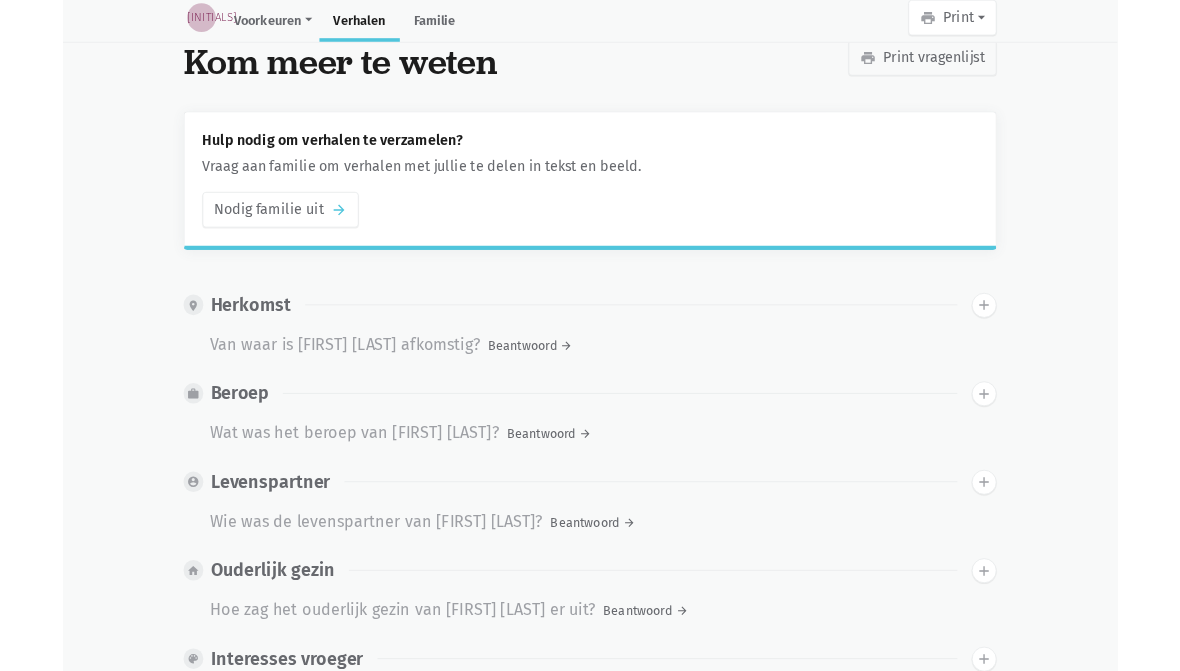 scroll, scrollTop: 223, scrollLeft: 0, axis: vertical 